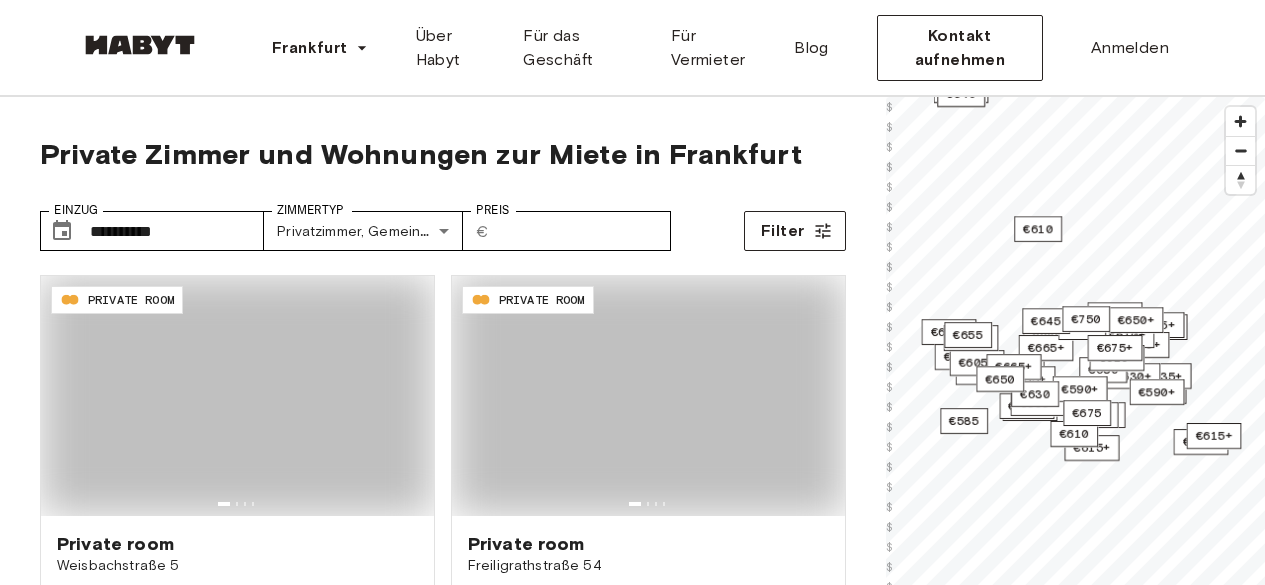 scroll, scrollTop: 0, scrollLeft: 0, axis: both 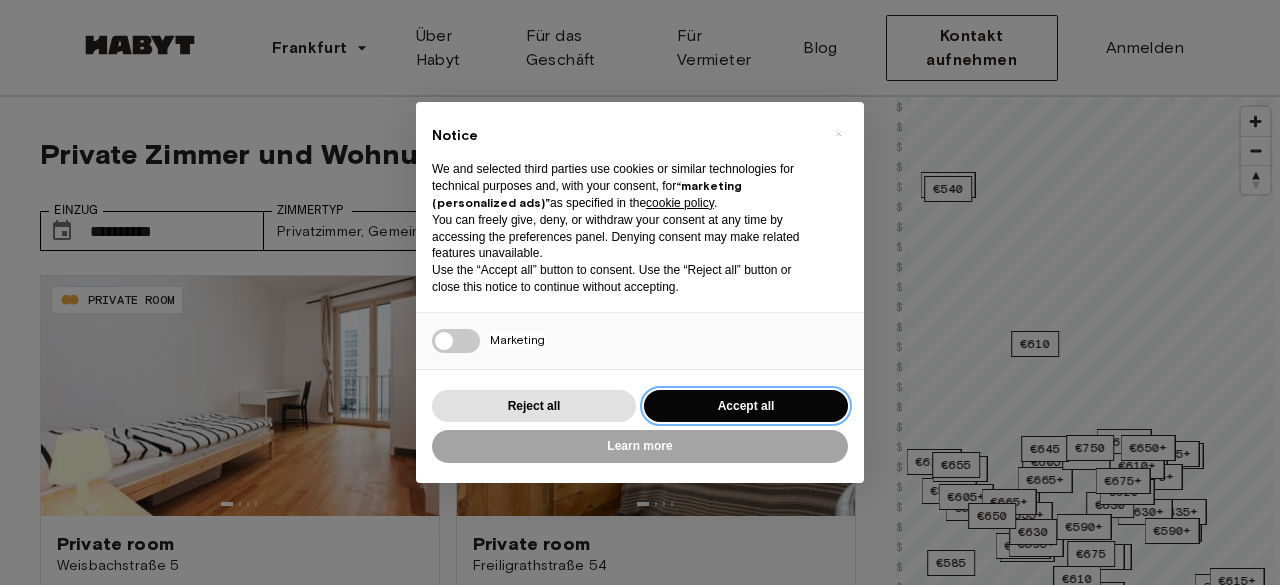 click on "Accept all" at bounding box center (746, 406) 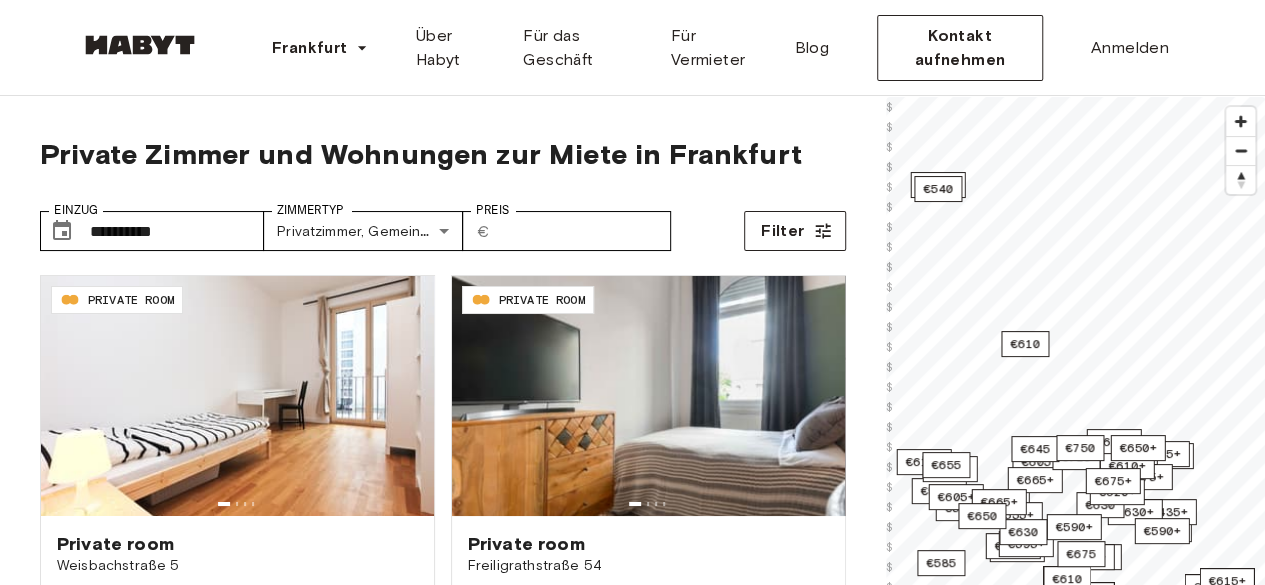 click on "**********" at bounding box center (443, 223) 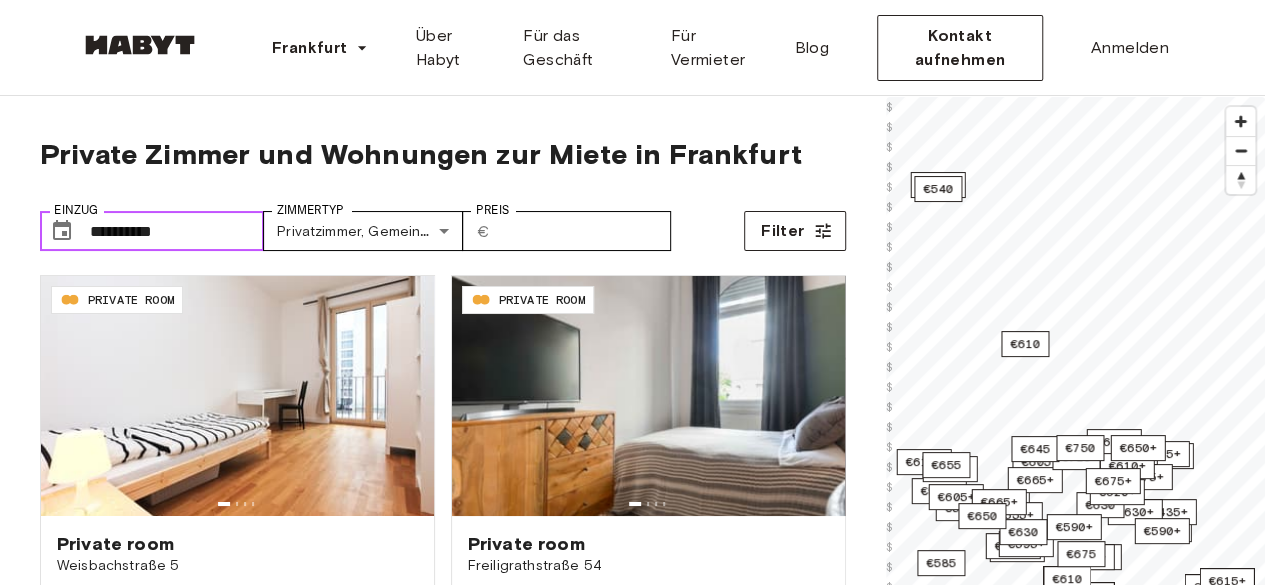 click on "**********" at bounding box center [177, 231] 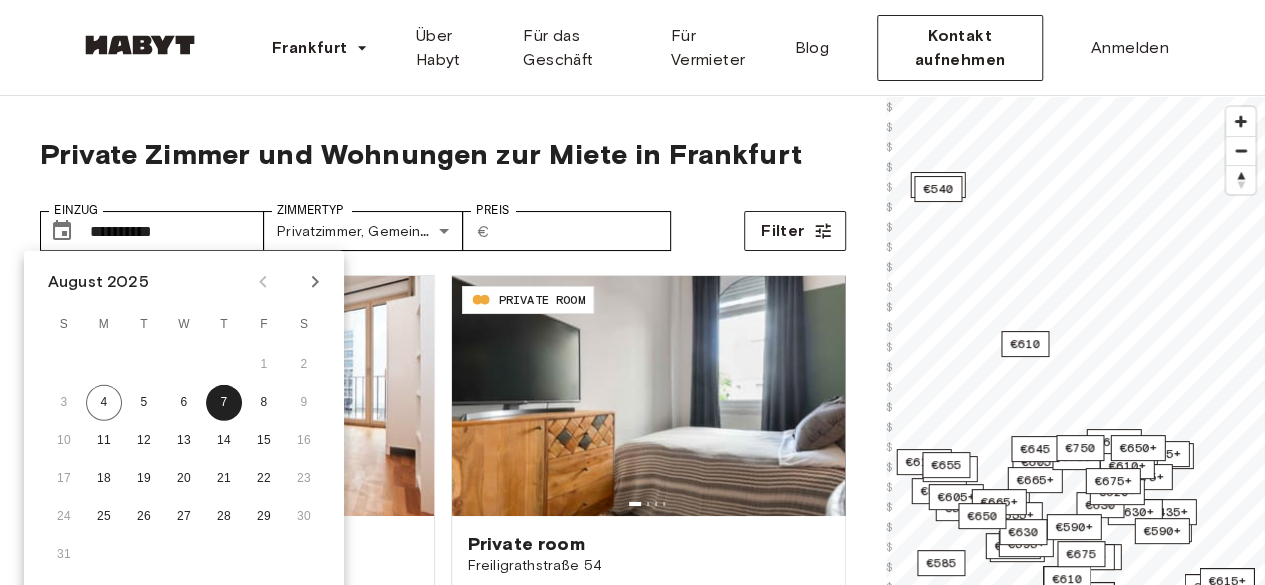 click 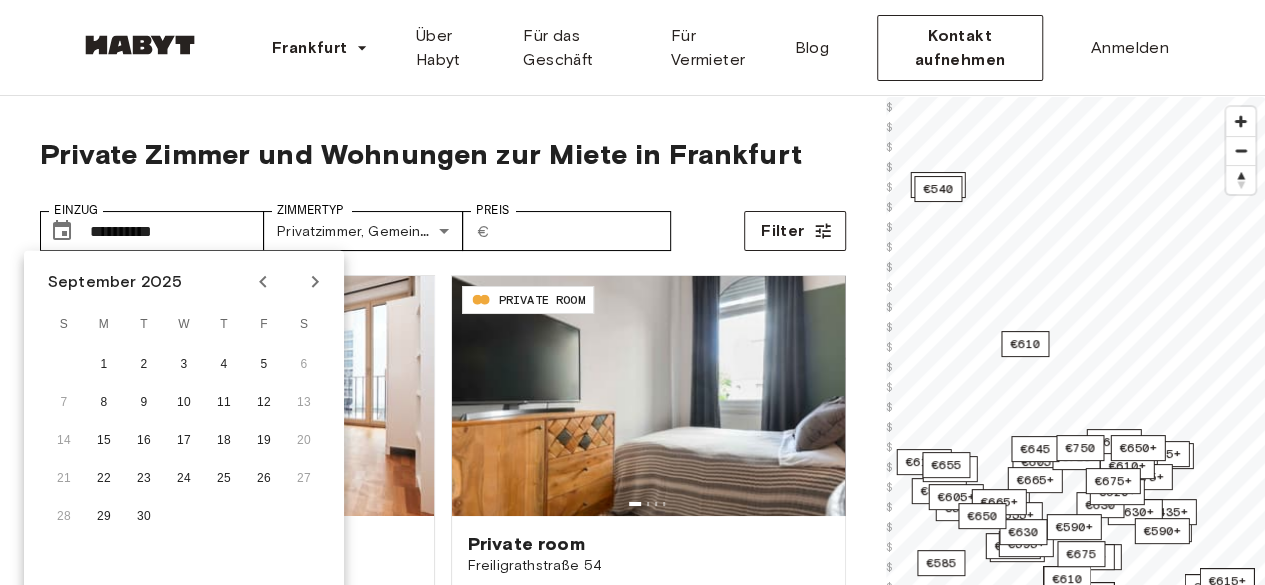 click 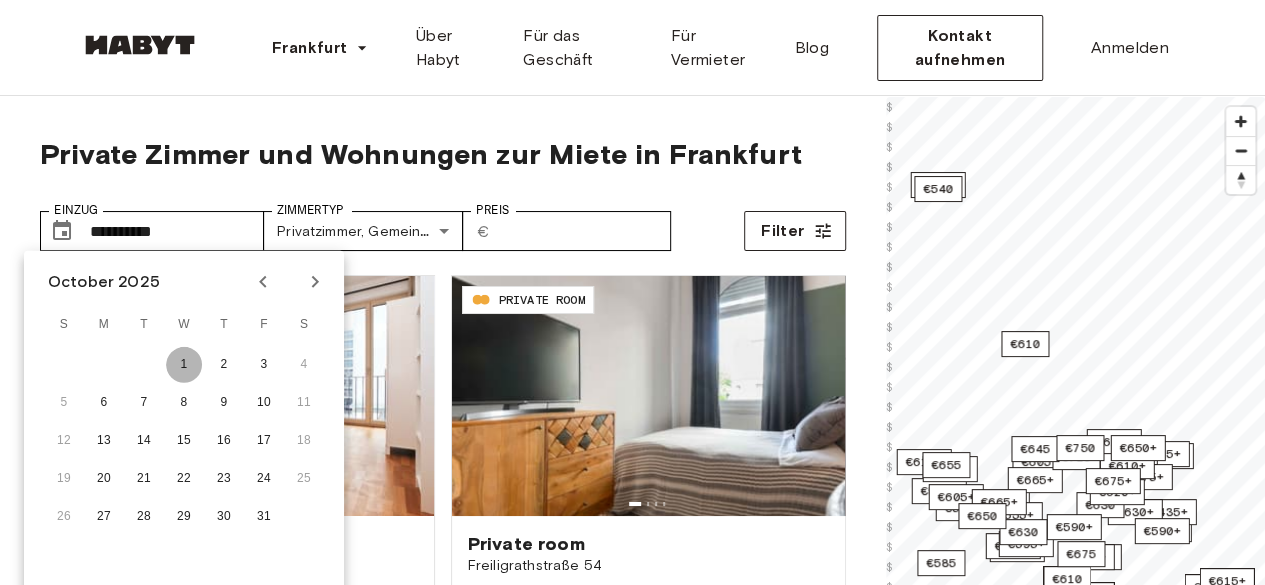 click on "1" at bounding box center (184, 365) 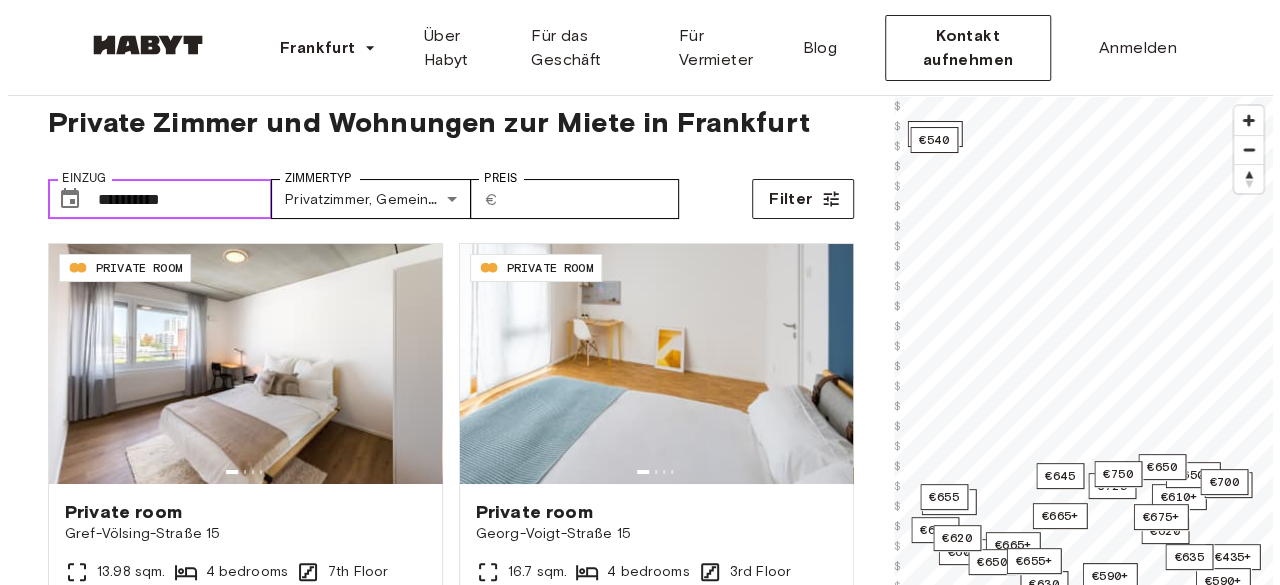 scroll, scrollTop: 0, scrollLeft: 0, axis: both 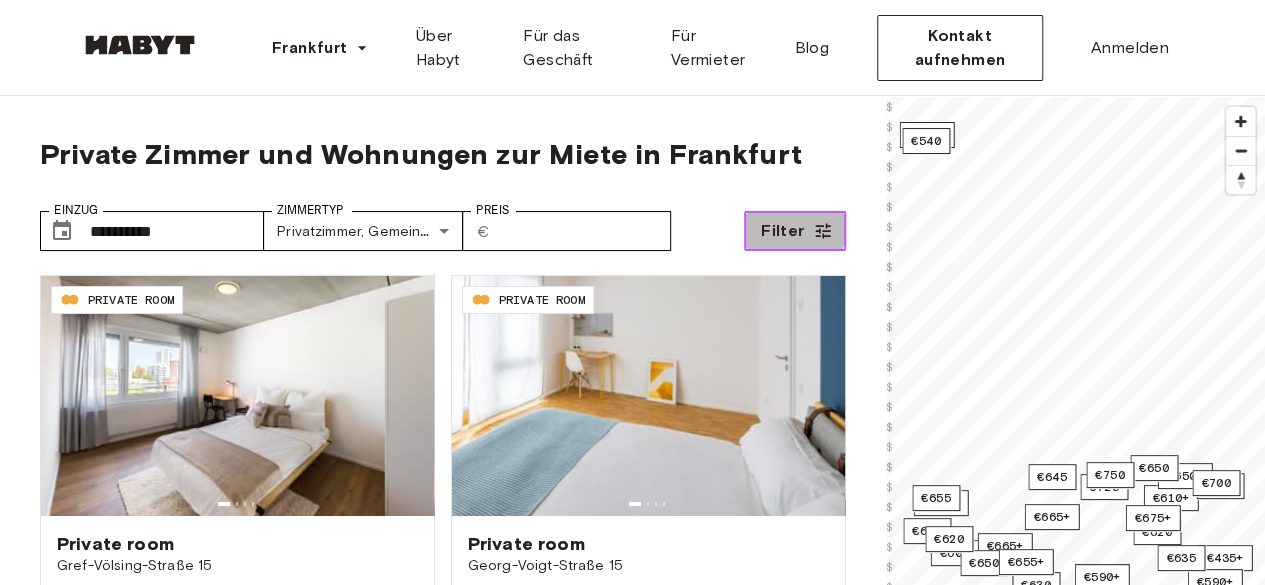 click on "Filter" at bounding box center (782, 231) 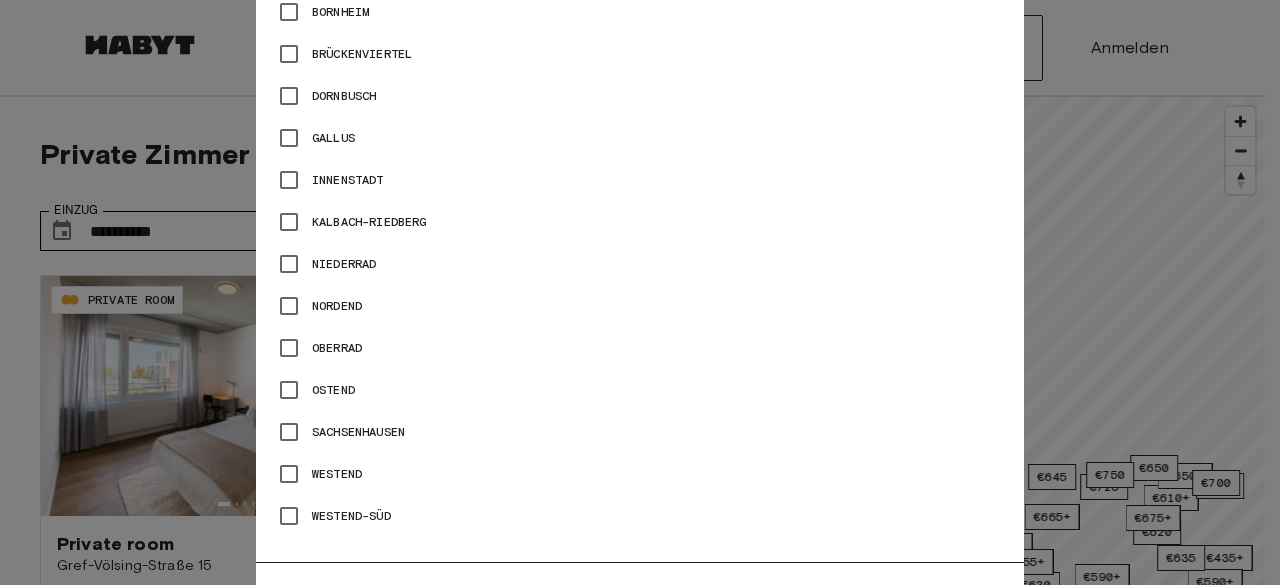 scroll, scrollTop: 1226, scrollLeft: 0, axis: vertical 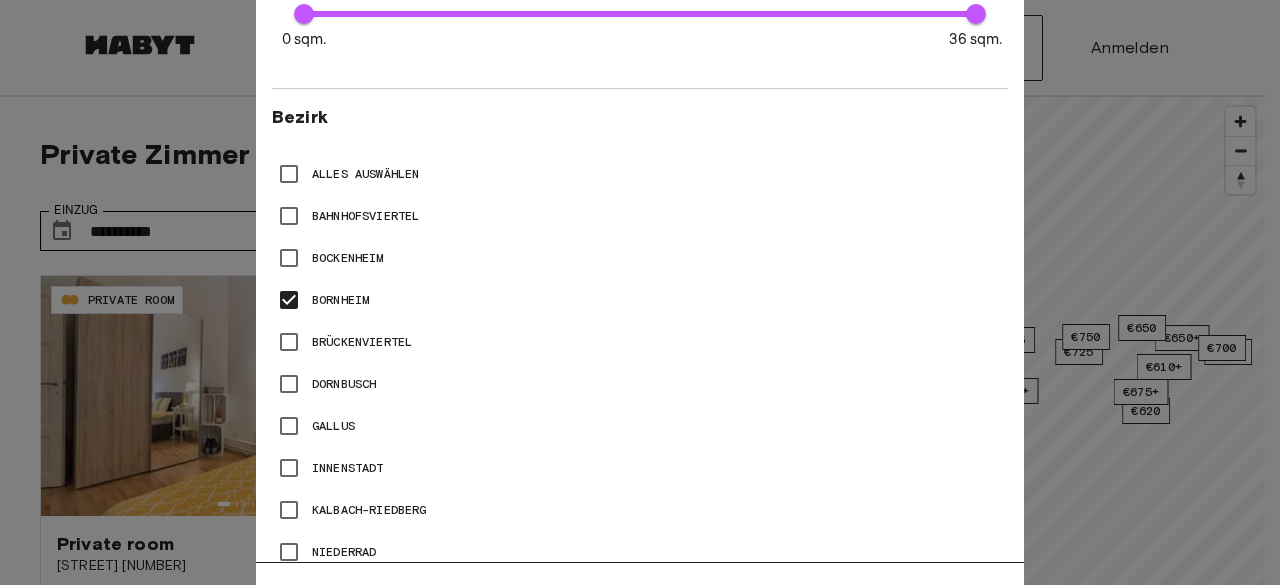 click at bounding box center (640, 292) 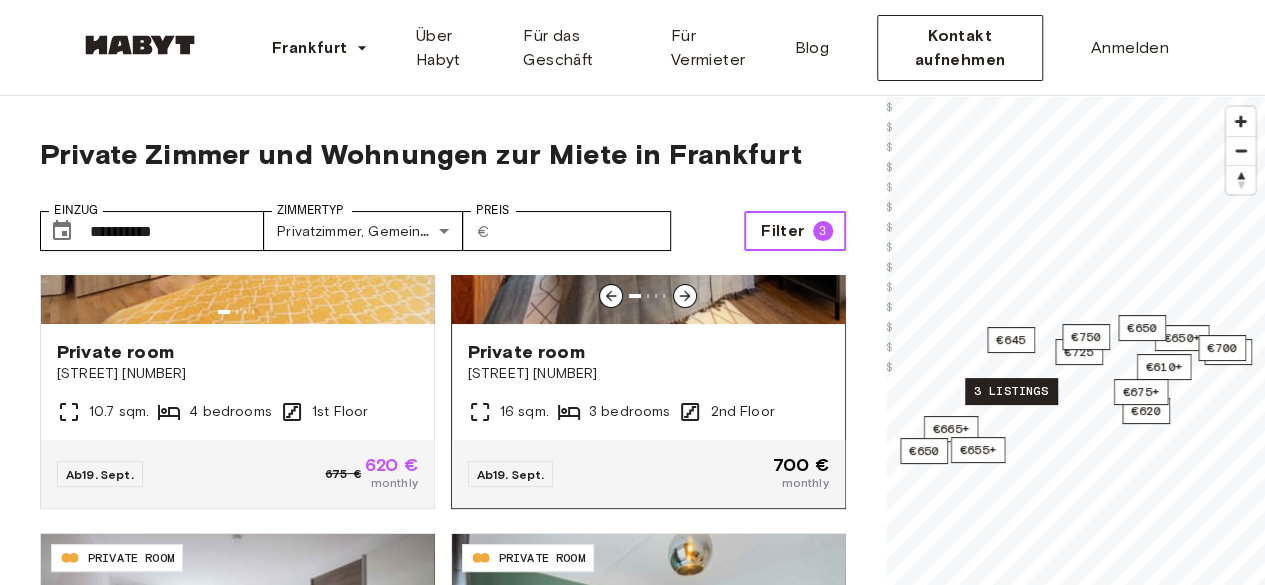 scroll, scrollTop: 0, scrollLeft: 0, axis: both 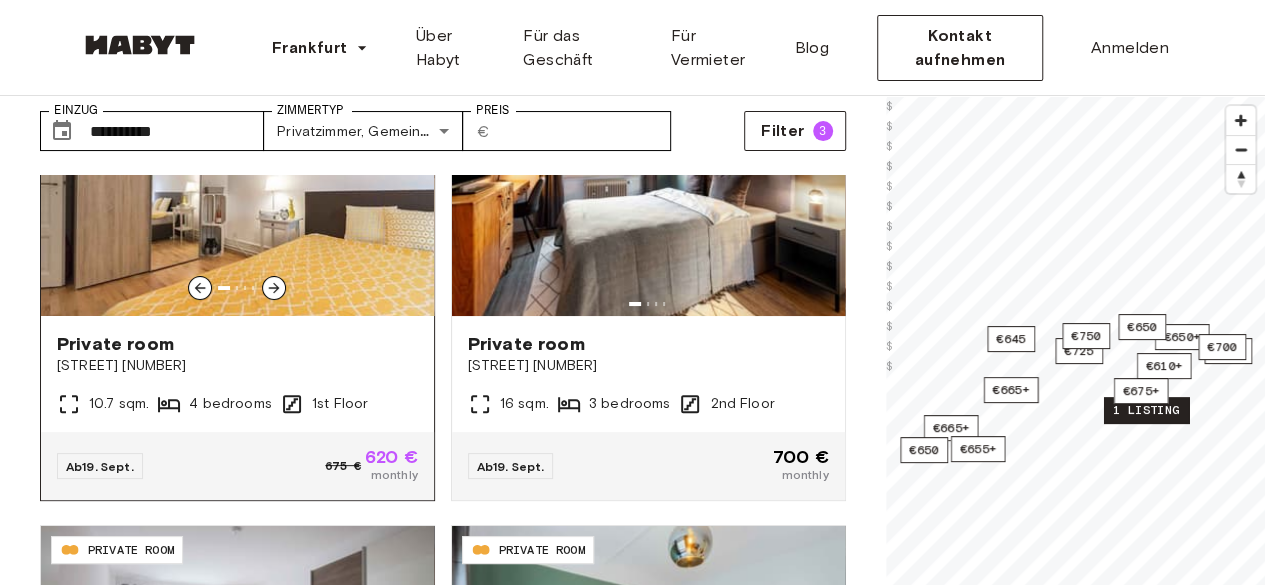 click at bounding box center [274, 288] 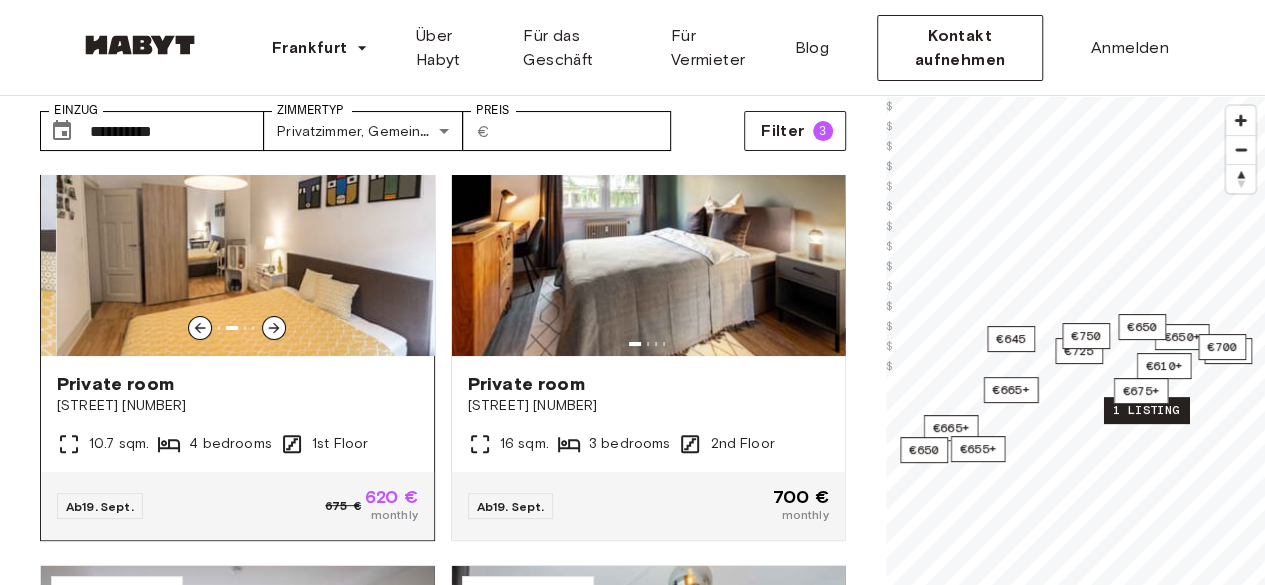 scroll, scrollTop: 0, scrollLeft: 0, axis: both 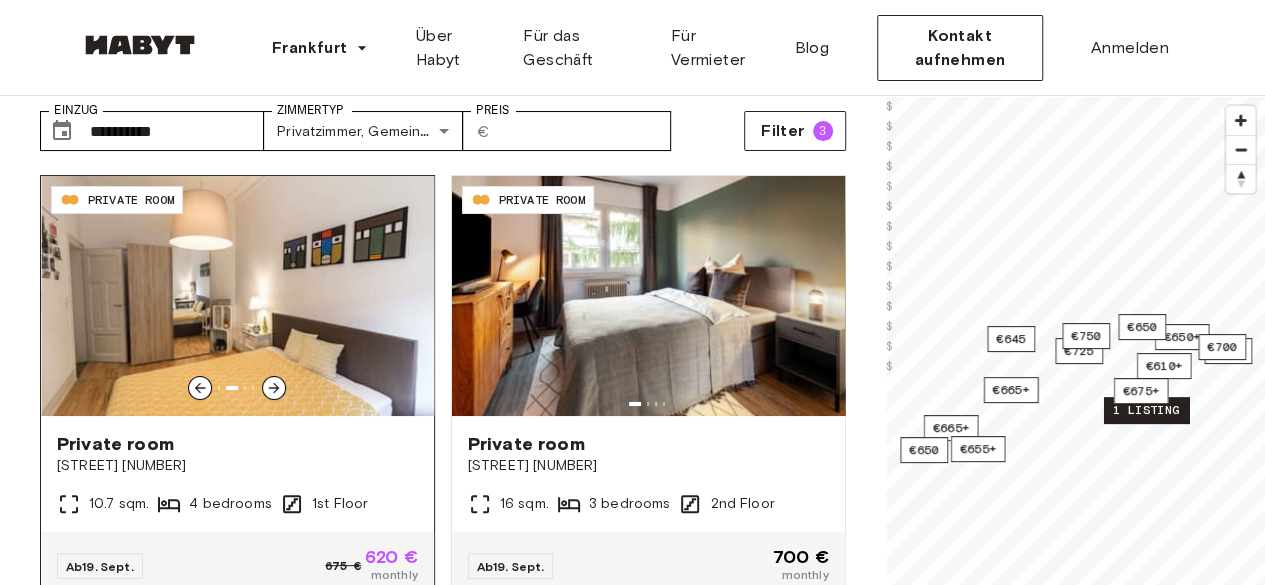 click 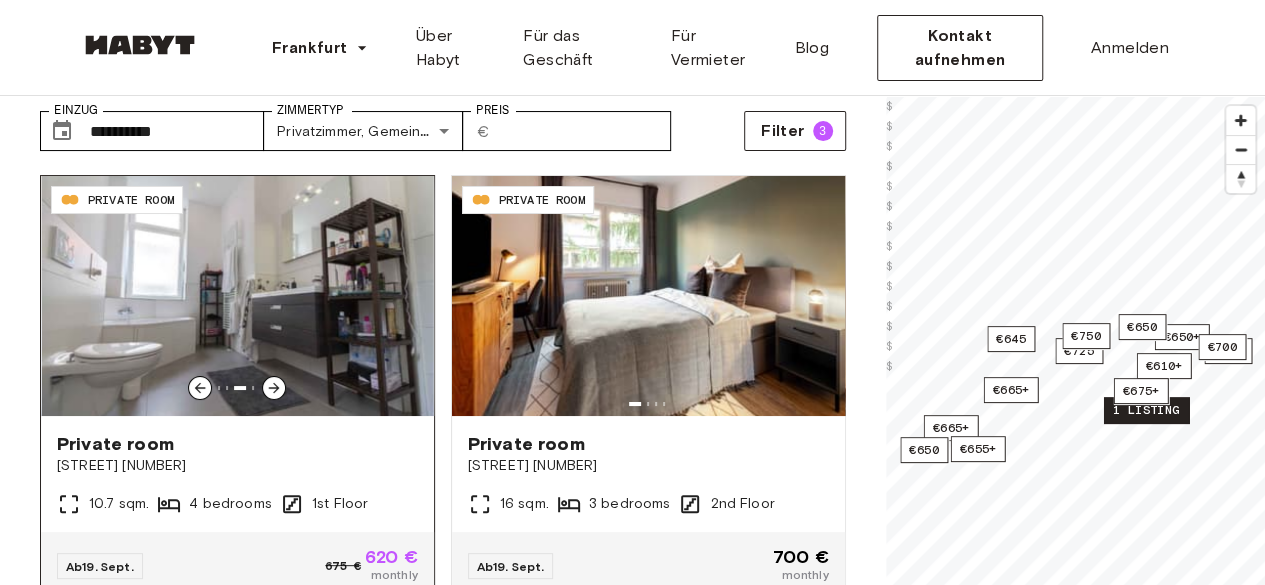 click 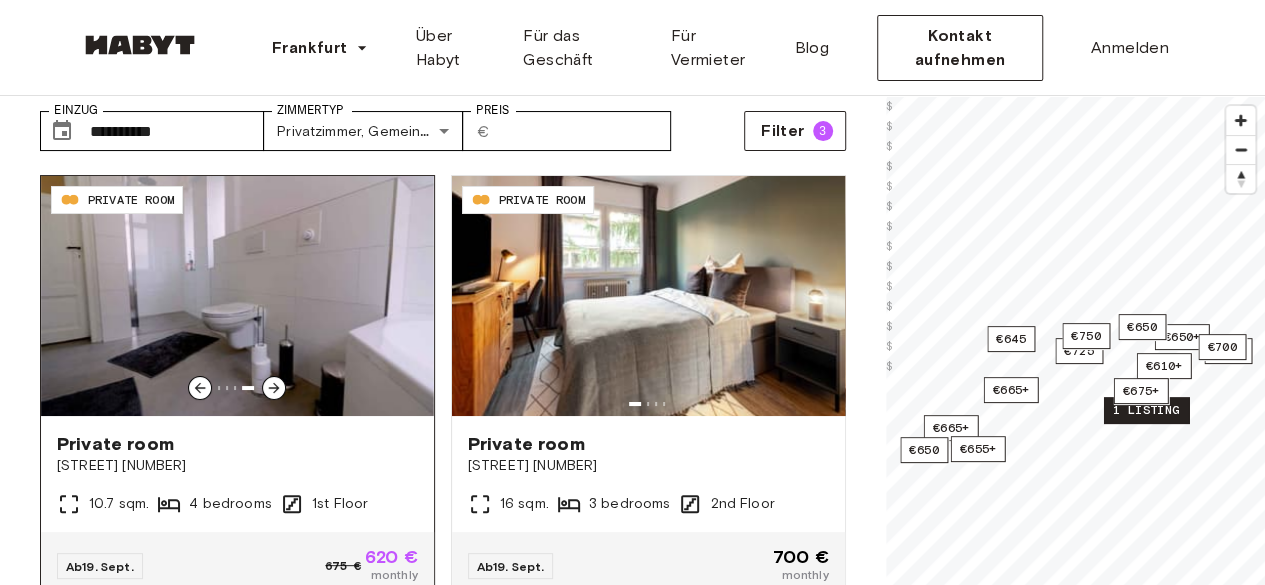 click 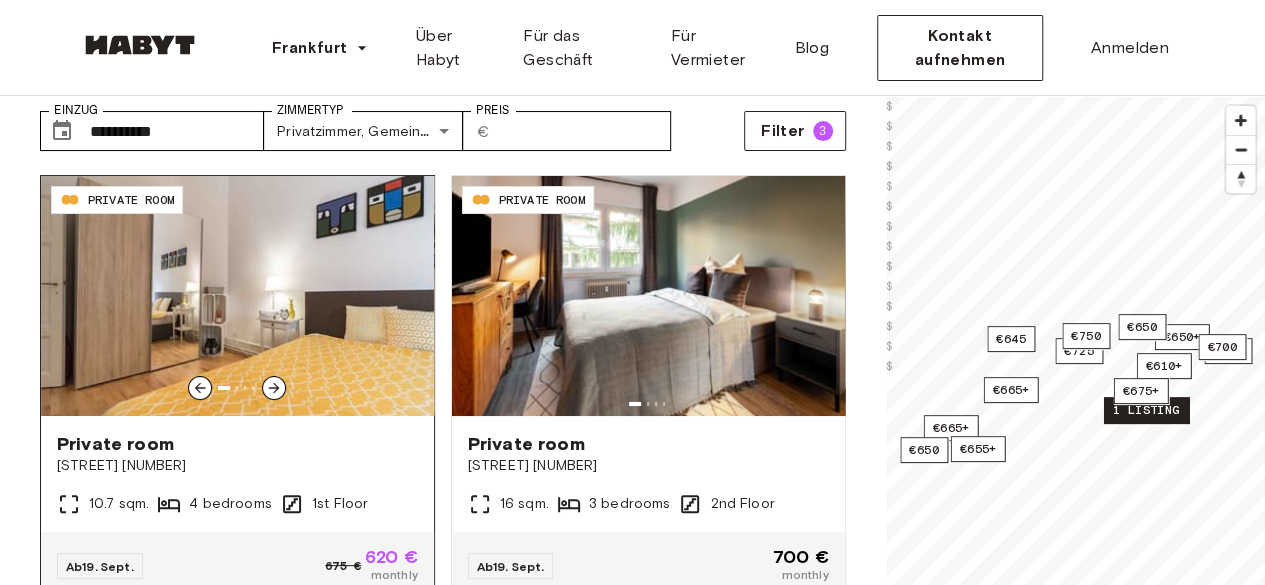 click 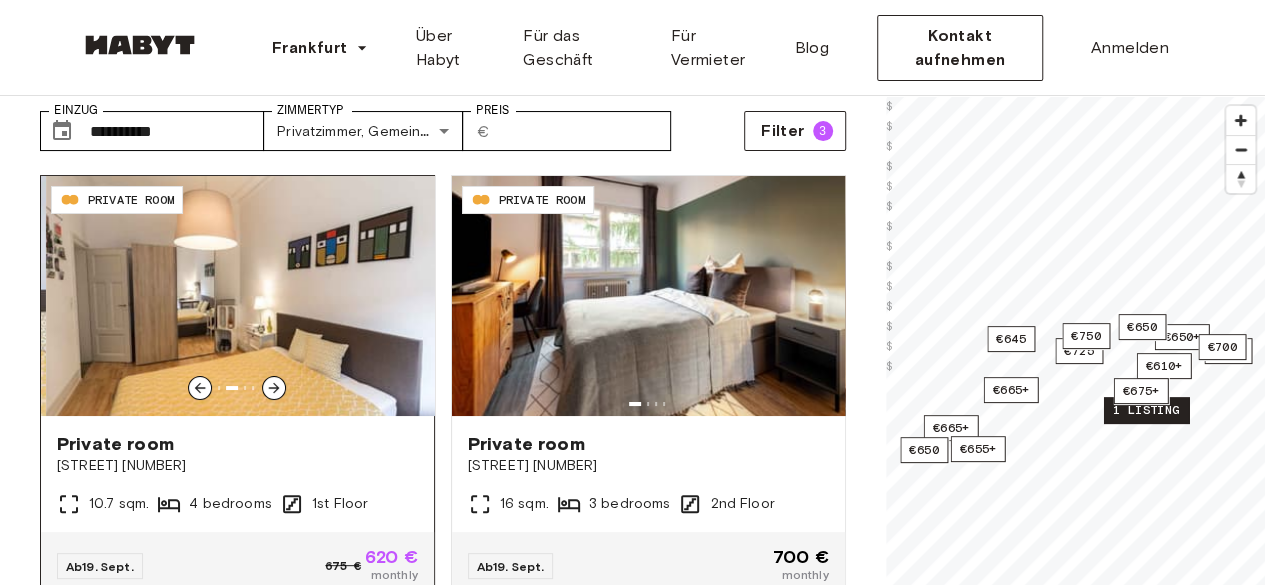 click 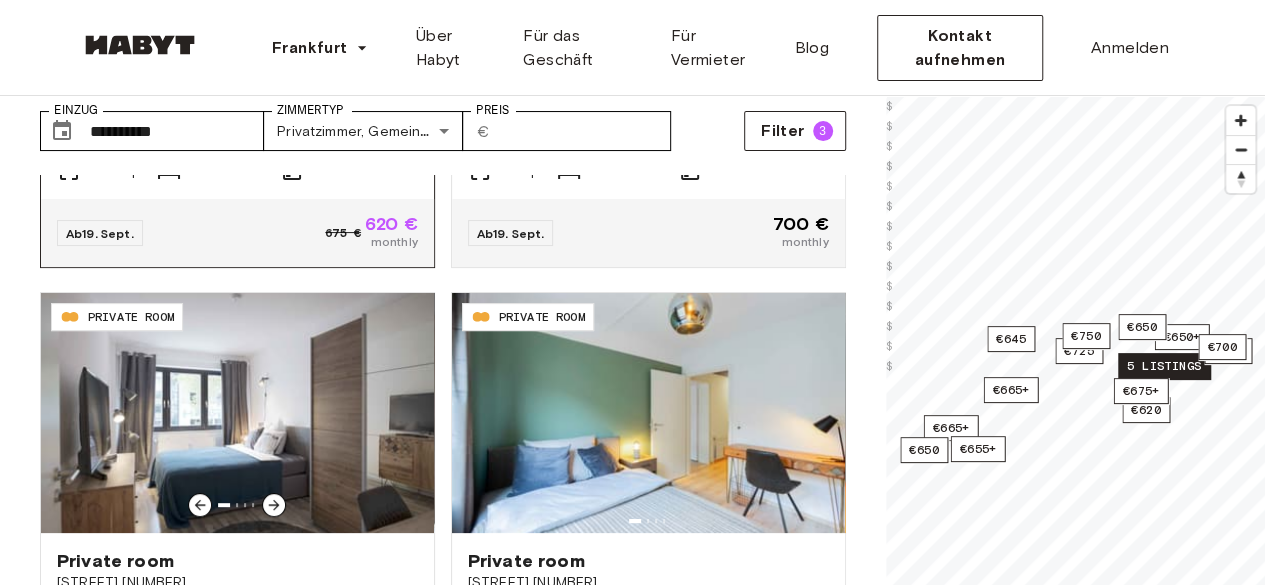 scroll, scrollTop: 500, scrollLeft: 0, axis: vertical 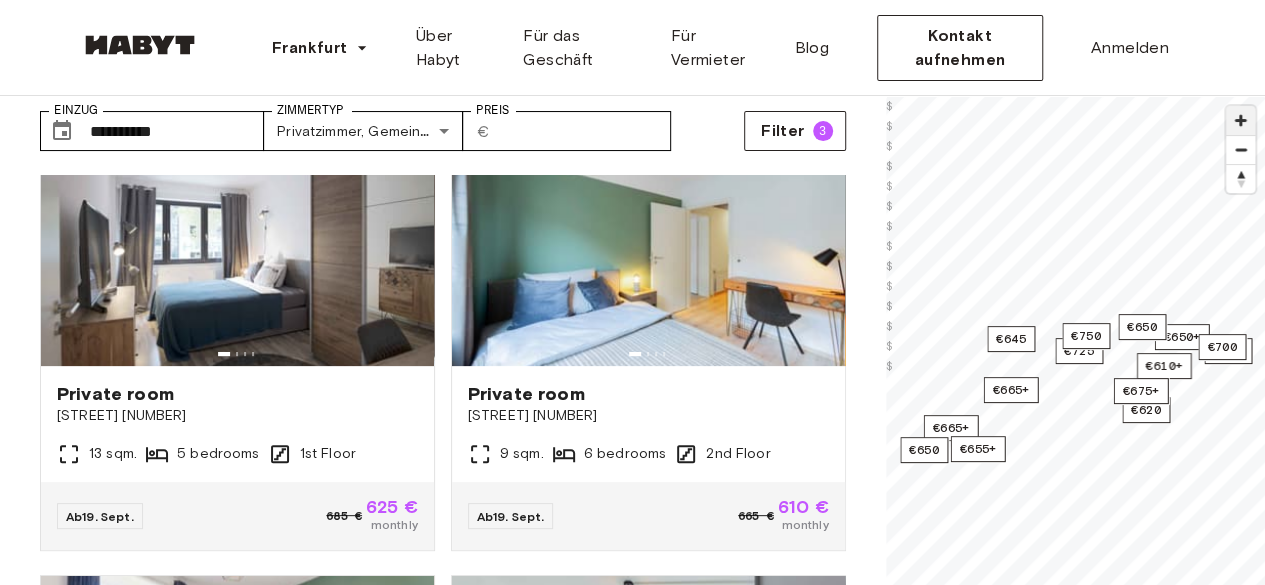 click at bounding box center (1240, 120) 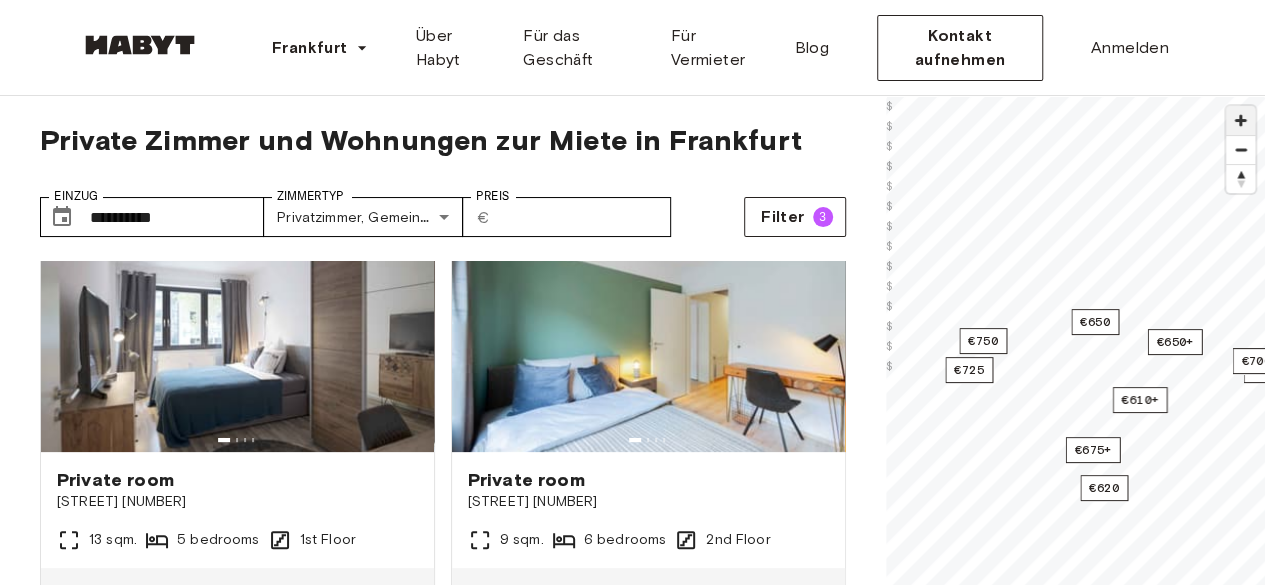 scroll, scrollTop: 0, scrollLeft: 0, axis: both 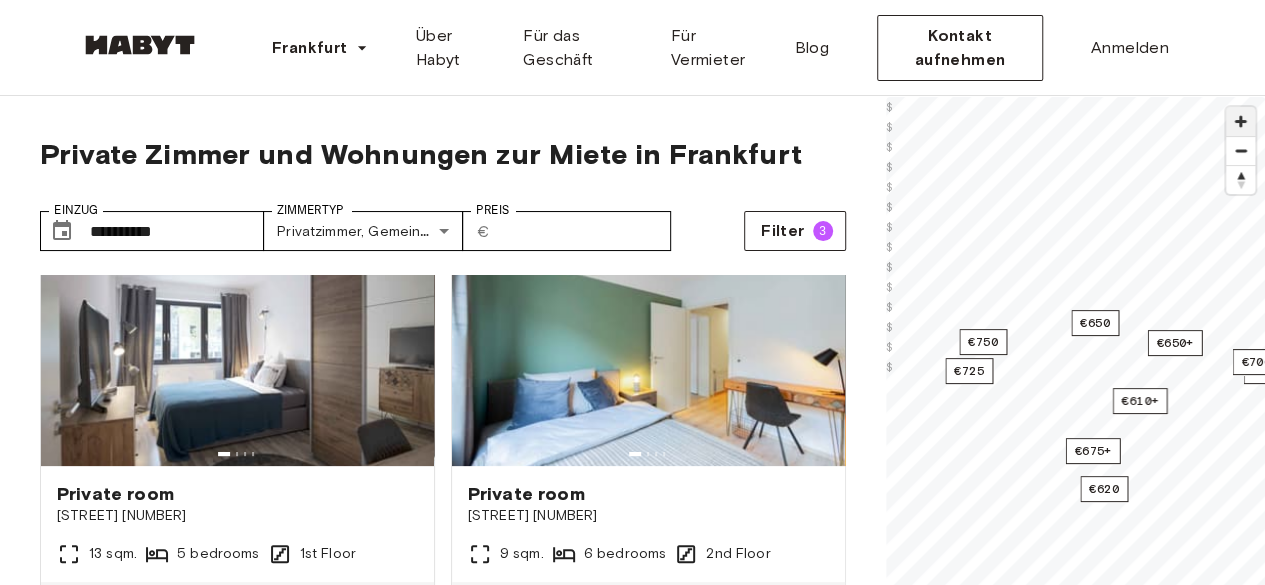 click at bounding box center (1240, 121) 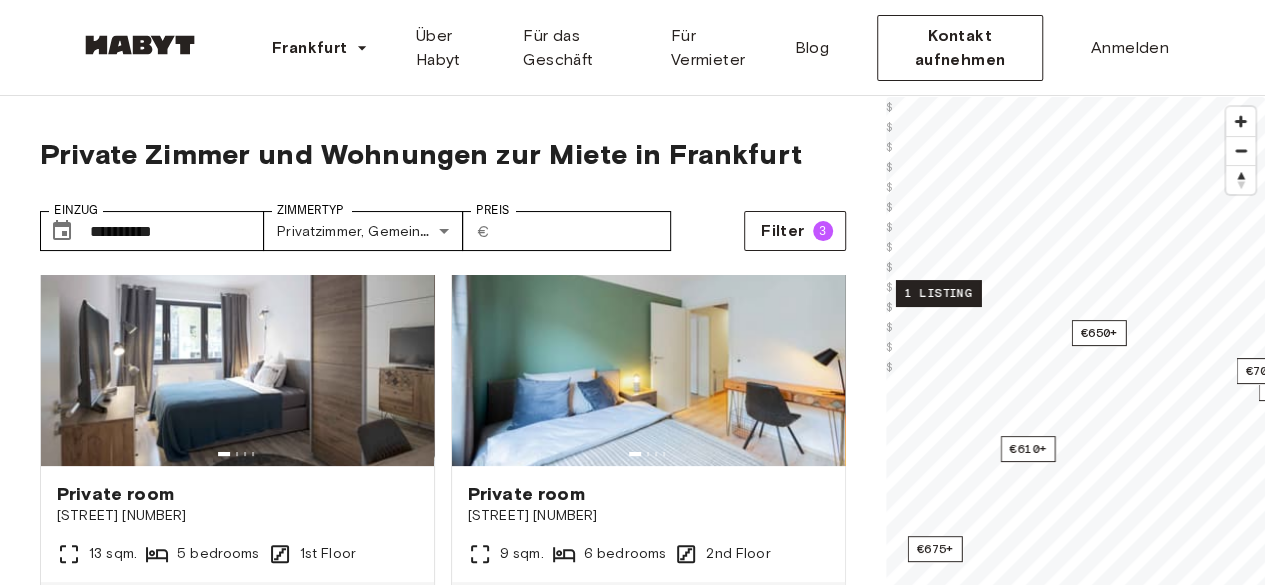 click on "1 listing" at bounding box center (937, 293) 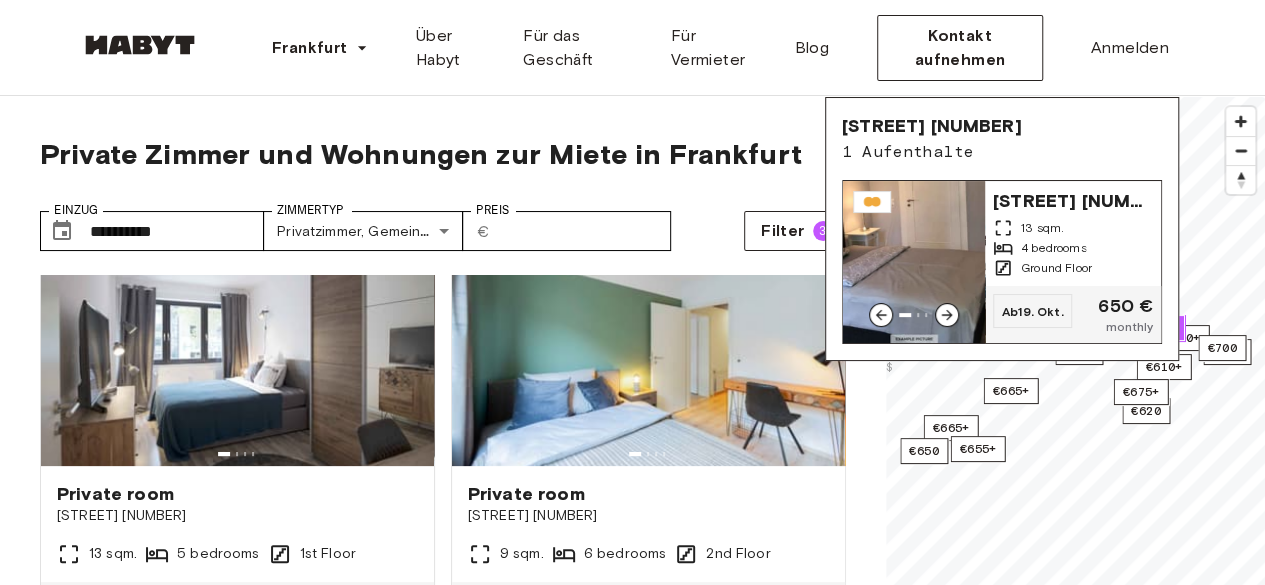 click at bounding box center [914, 262] 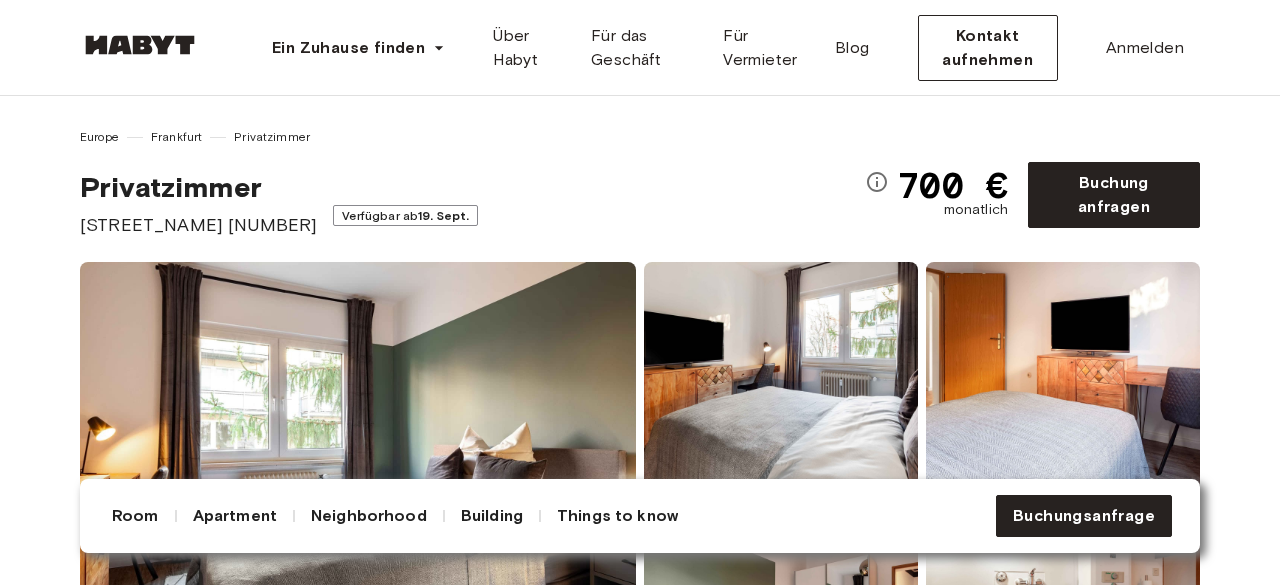 scroll, scrollTop: 200, scrollLeft: 0, axis: vertical 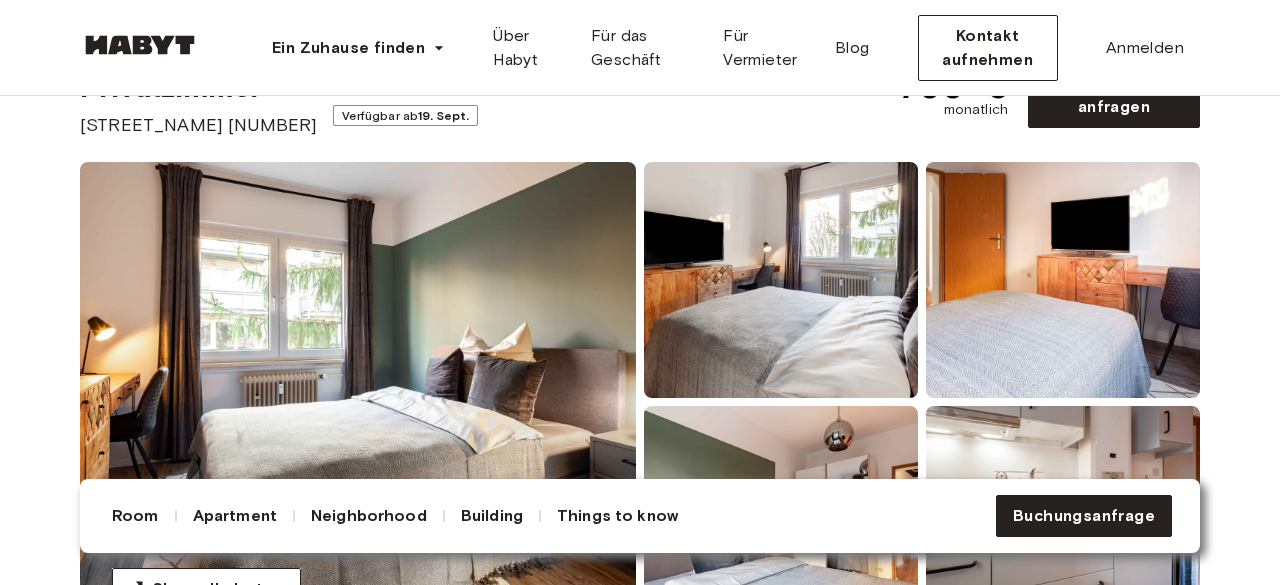 click at bounding box center (358, 402) 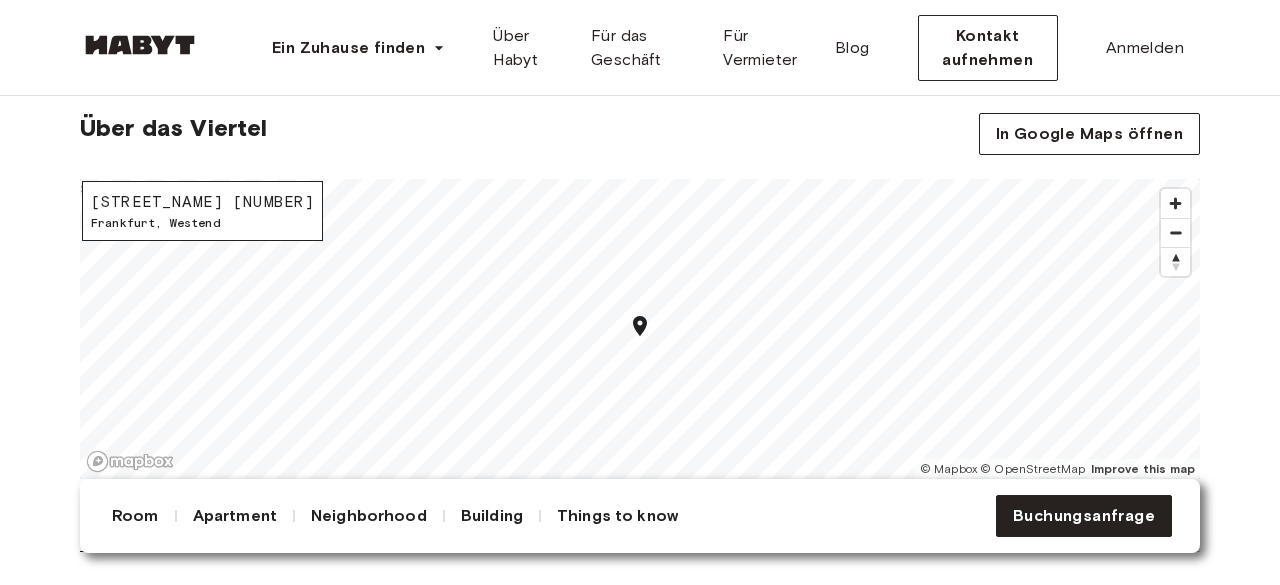scroll, scrollTop: 1800, scrollLeft: 0, axis: vertical 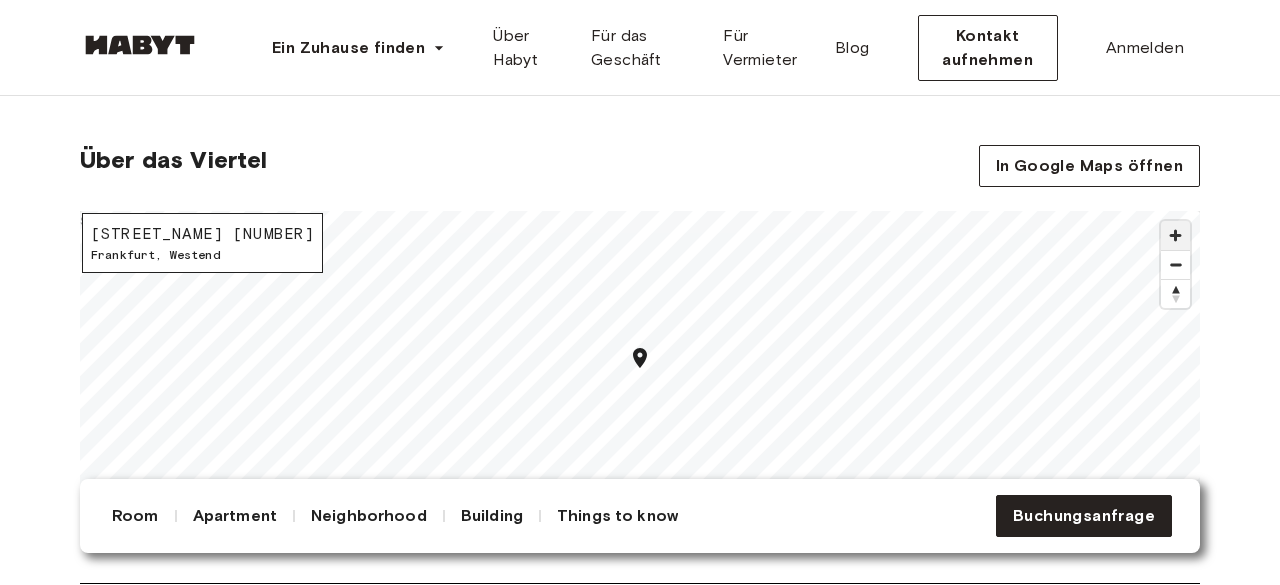 click at bounding box center (1175, 235) 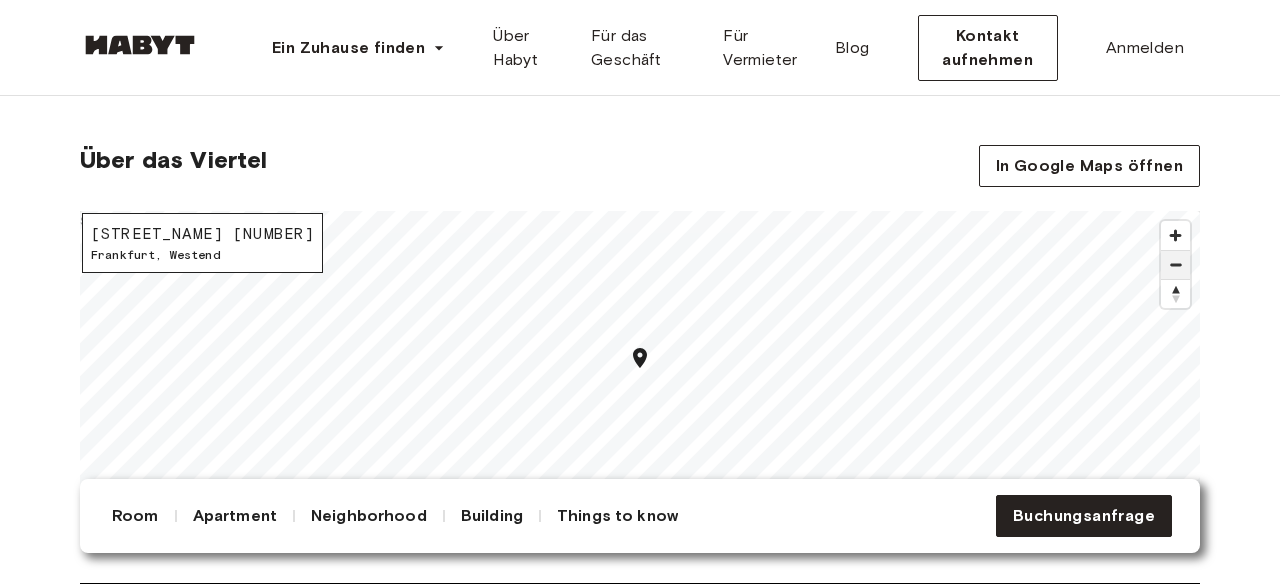 click at bounding box center (1175, 265) 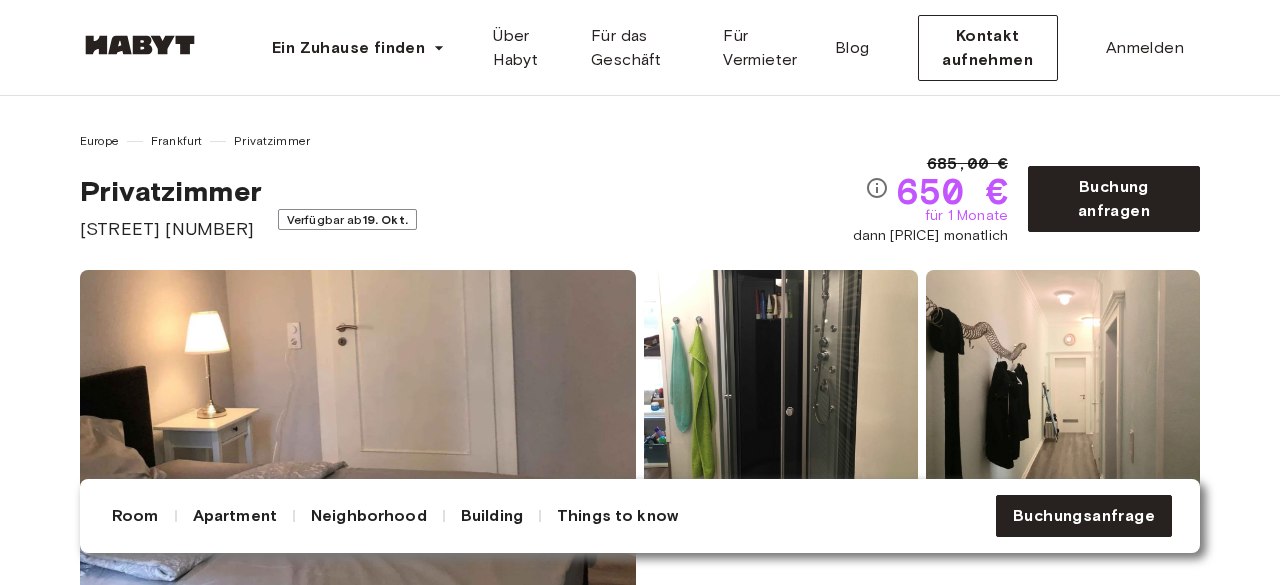 scroll, scrollTop: 600, scrollLeft: 0, axis: vertical 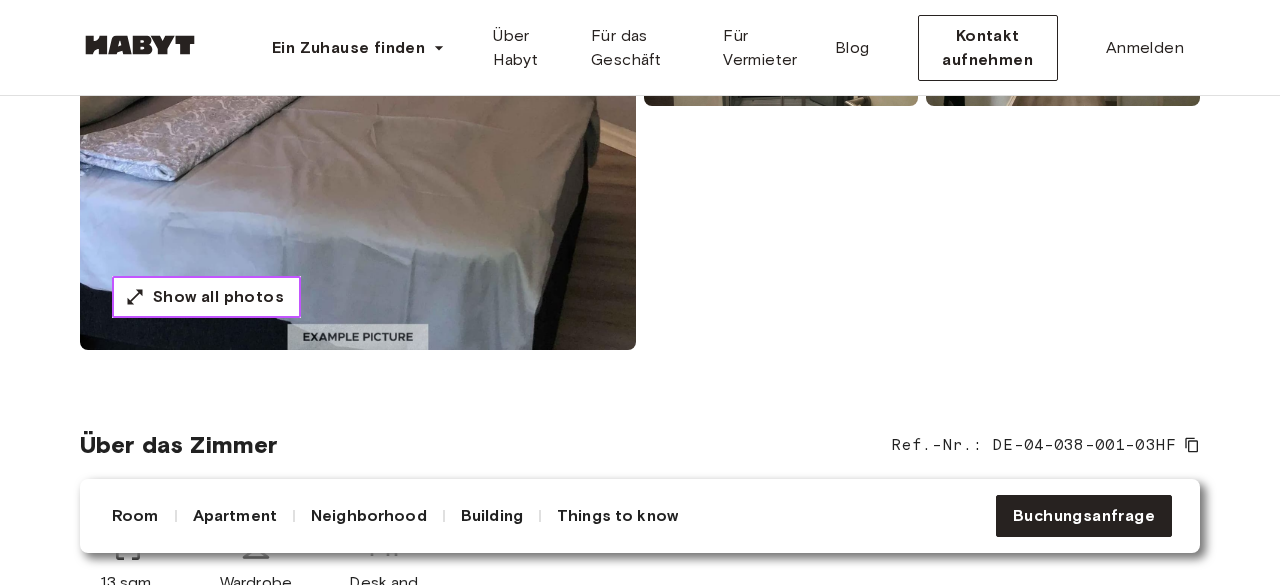click on "Show all photos" at bounding box center (206, 297) 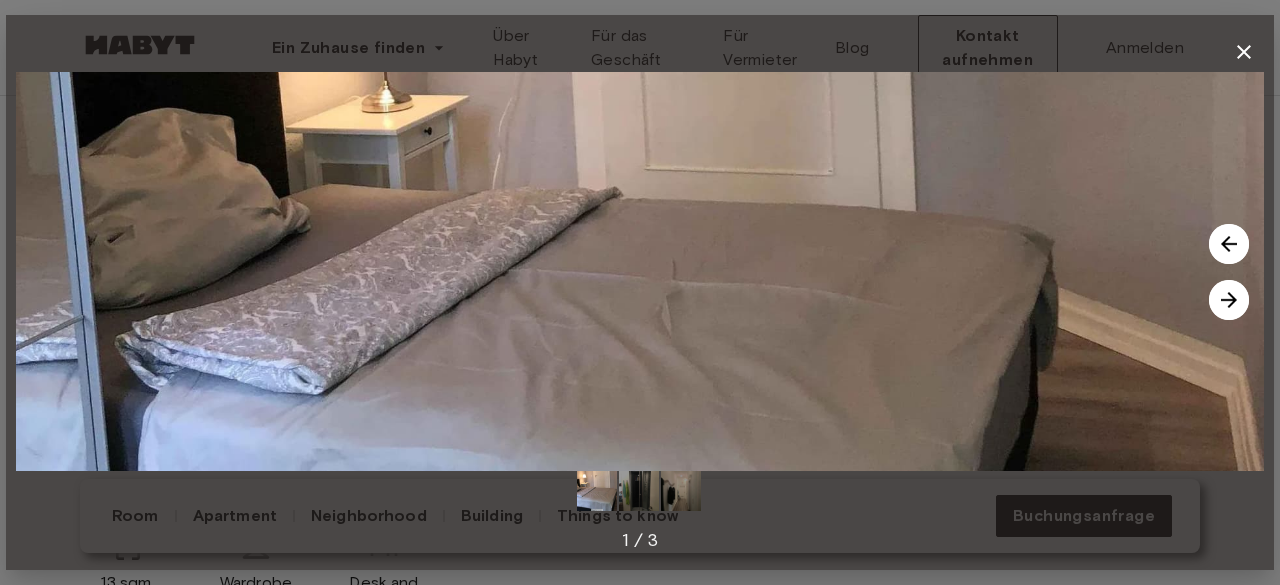 click at bounding box center (1229, 244) 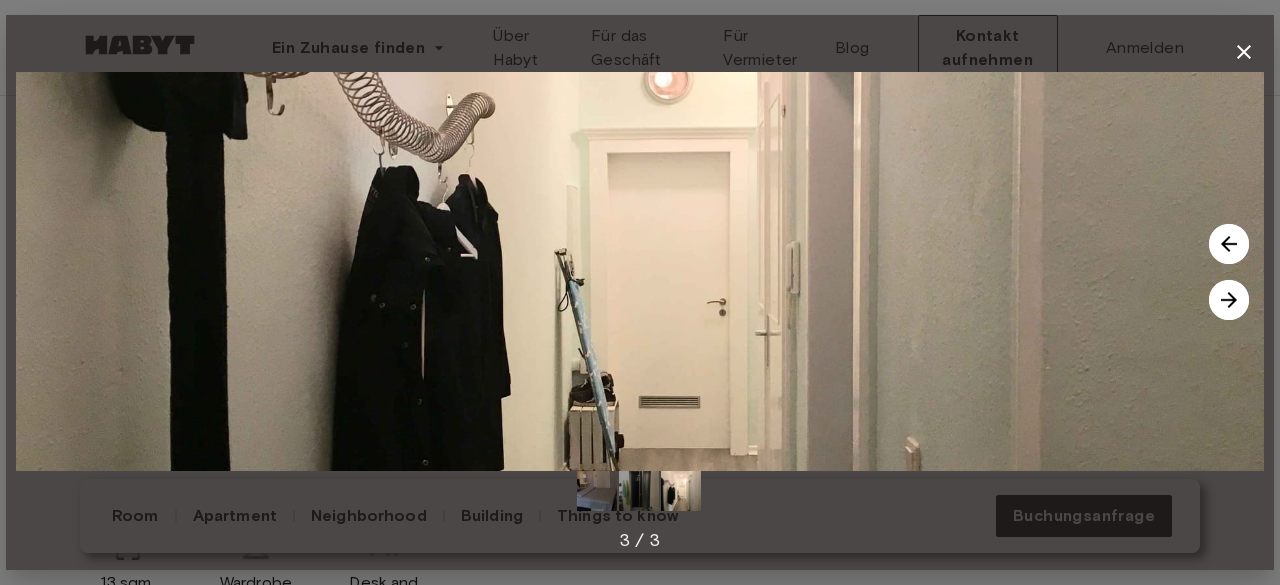 click at bounding box center [1229, 244] 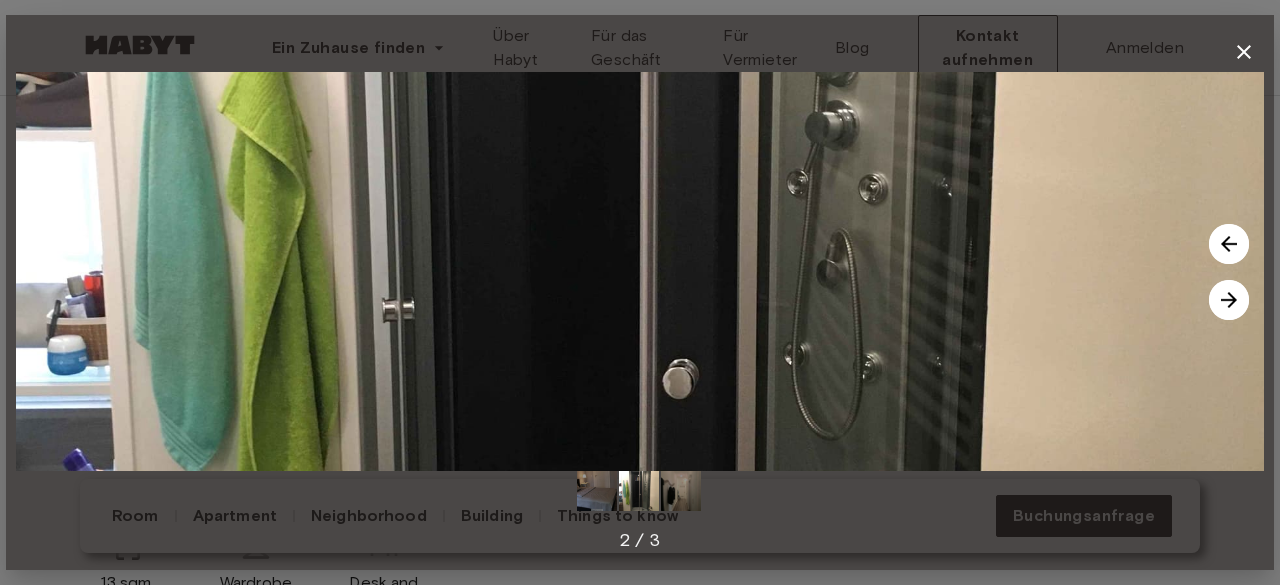 click at bounding box center [1229, 244] 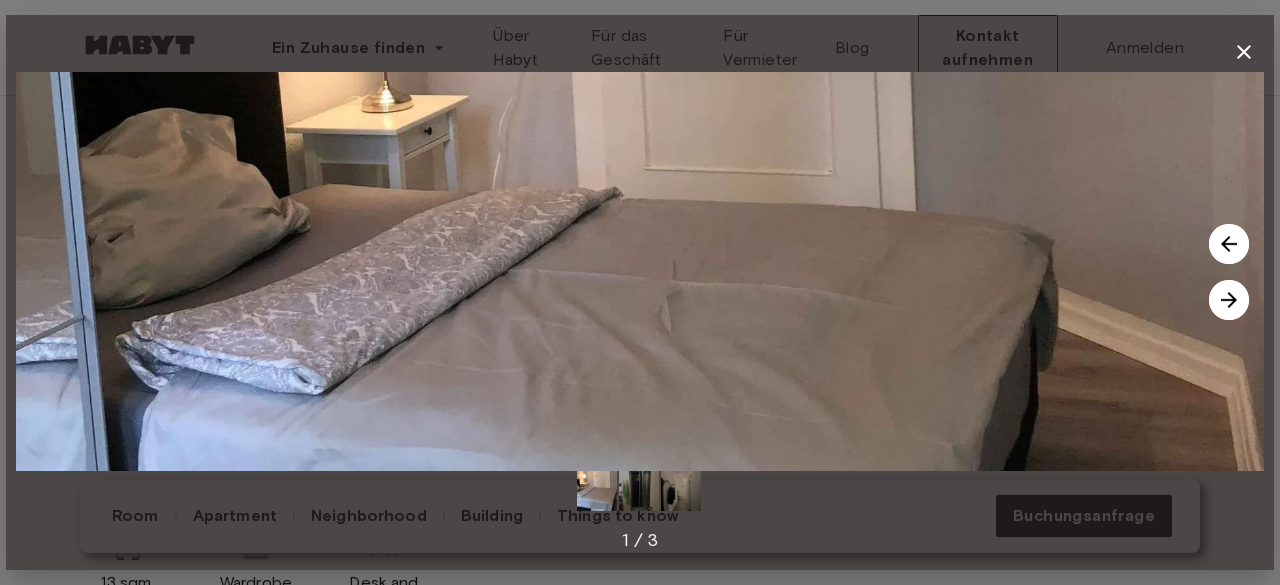 click at bounding box center (1229, 244) 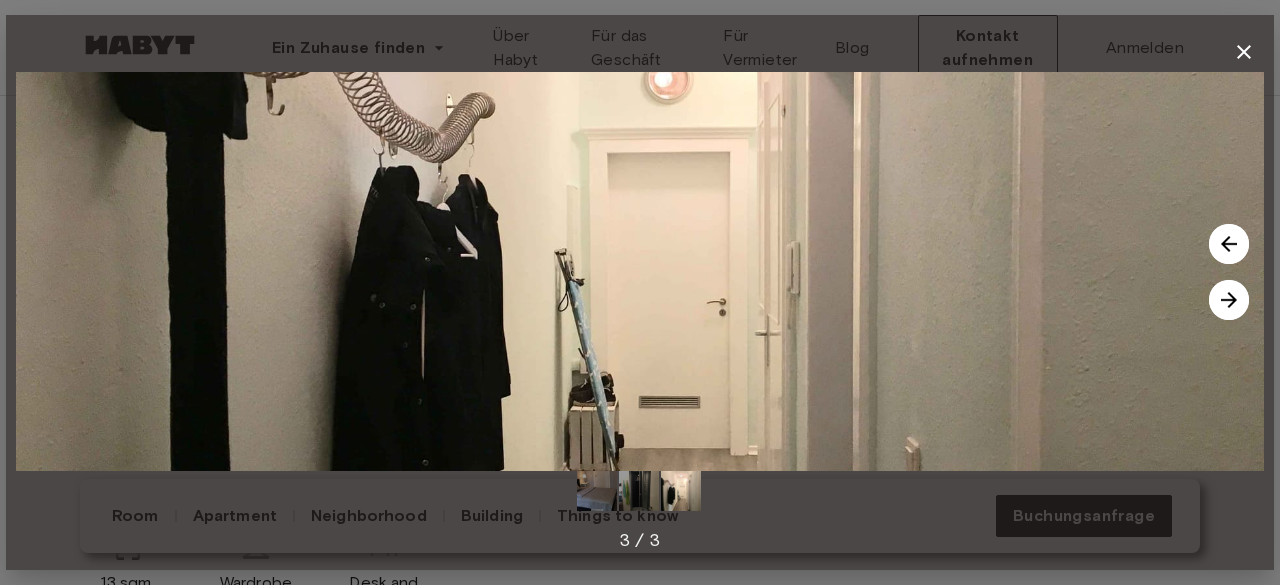 click at bounding box center [1229, 244] 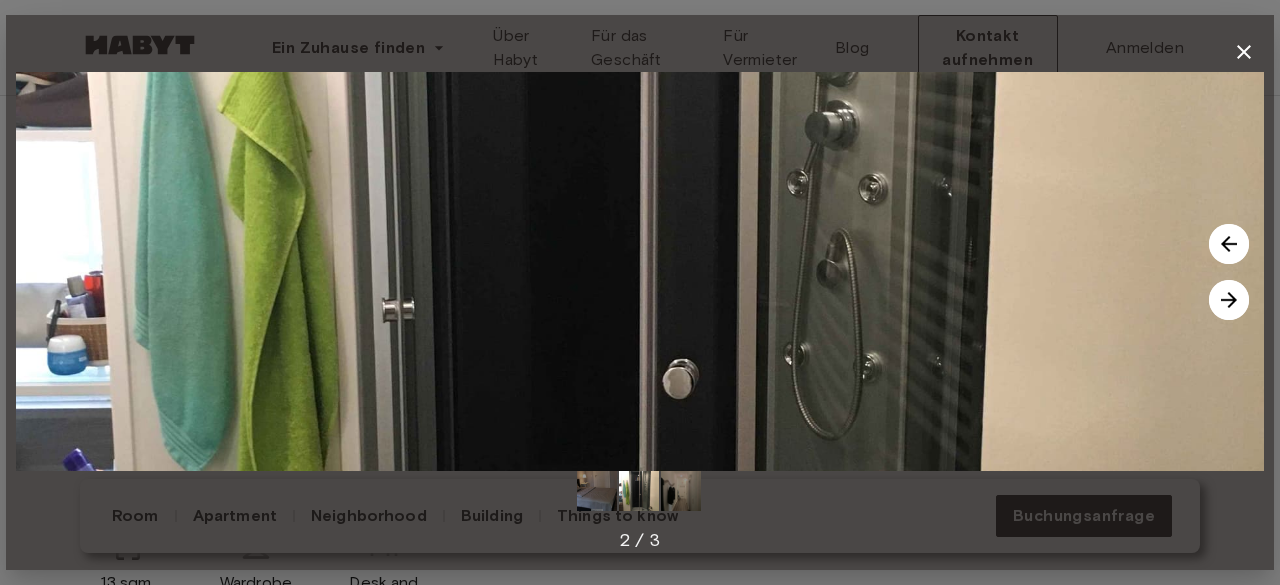 click at bounding box center (1229, 244) 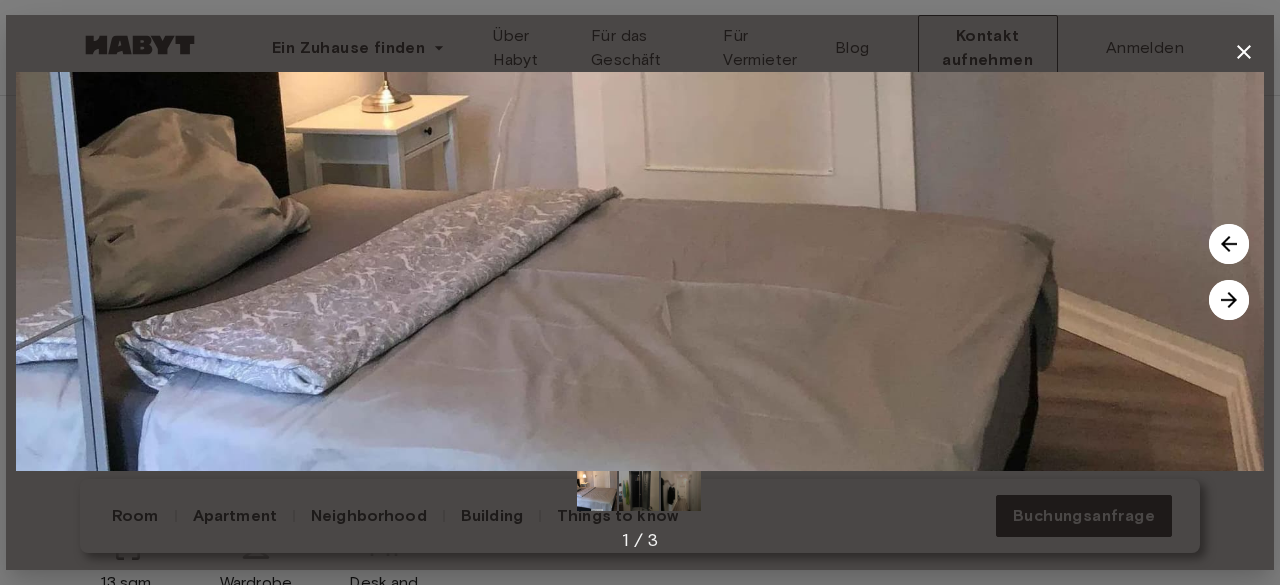 click at bounding box center [1229, 244] 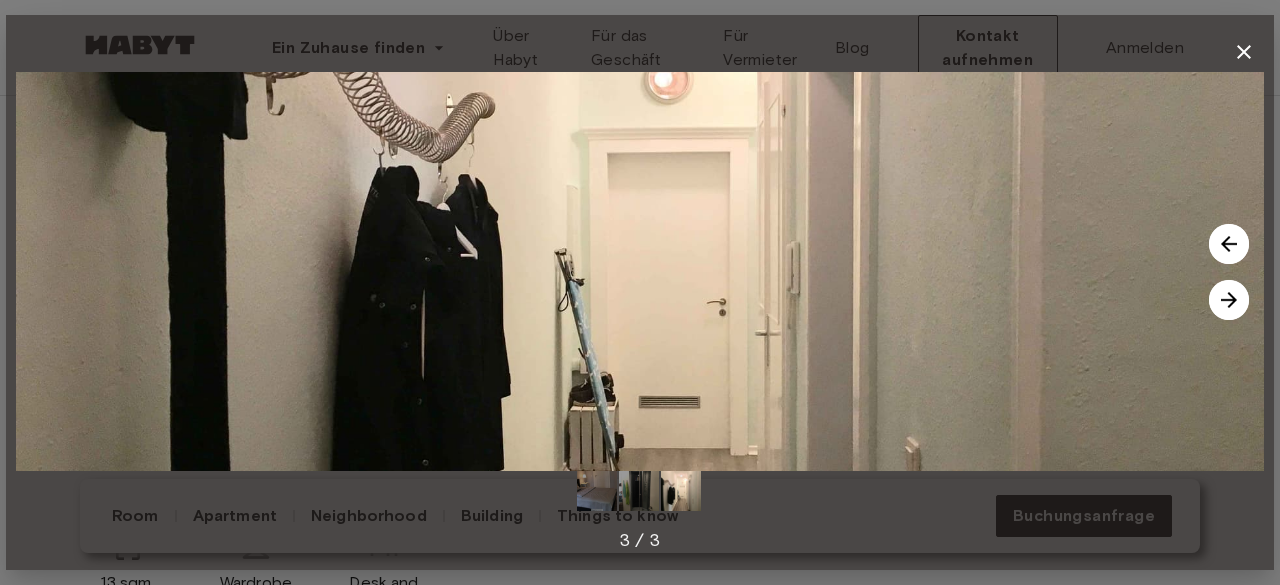 click at bounding box center (1229, 244) 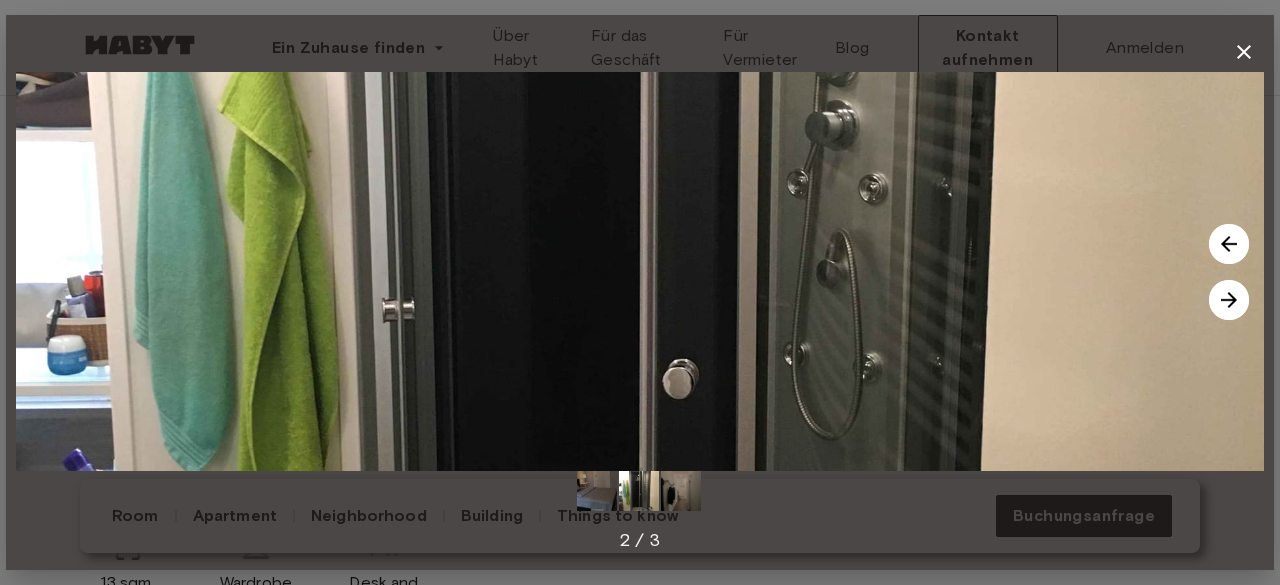 click at bounding box center (1229, 244) 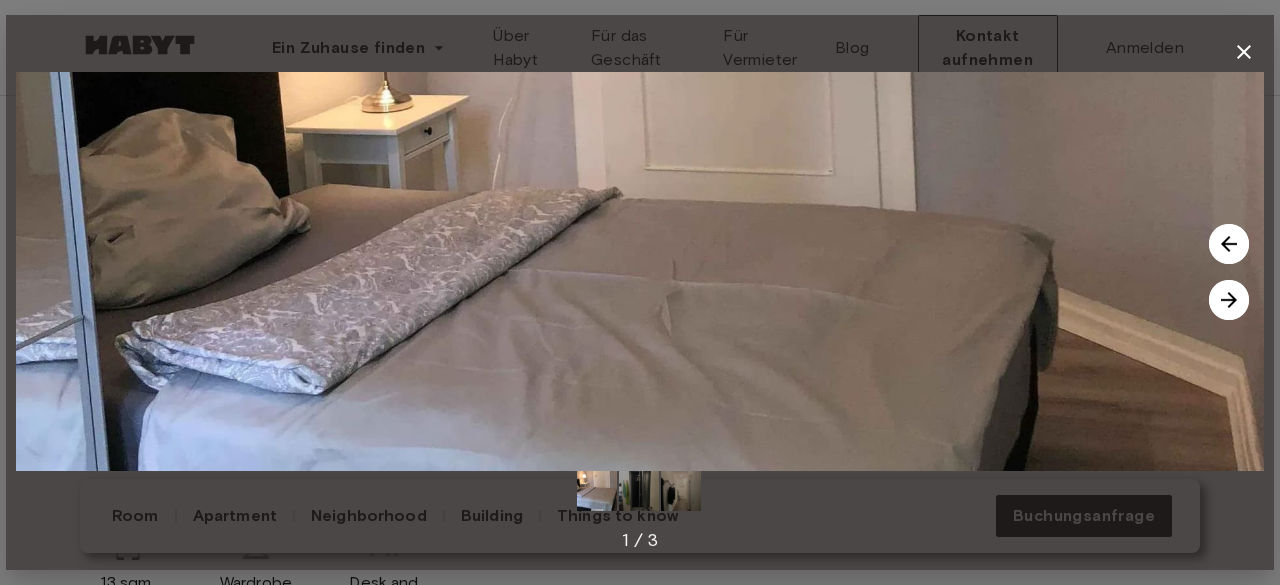 click 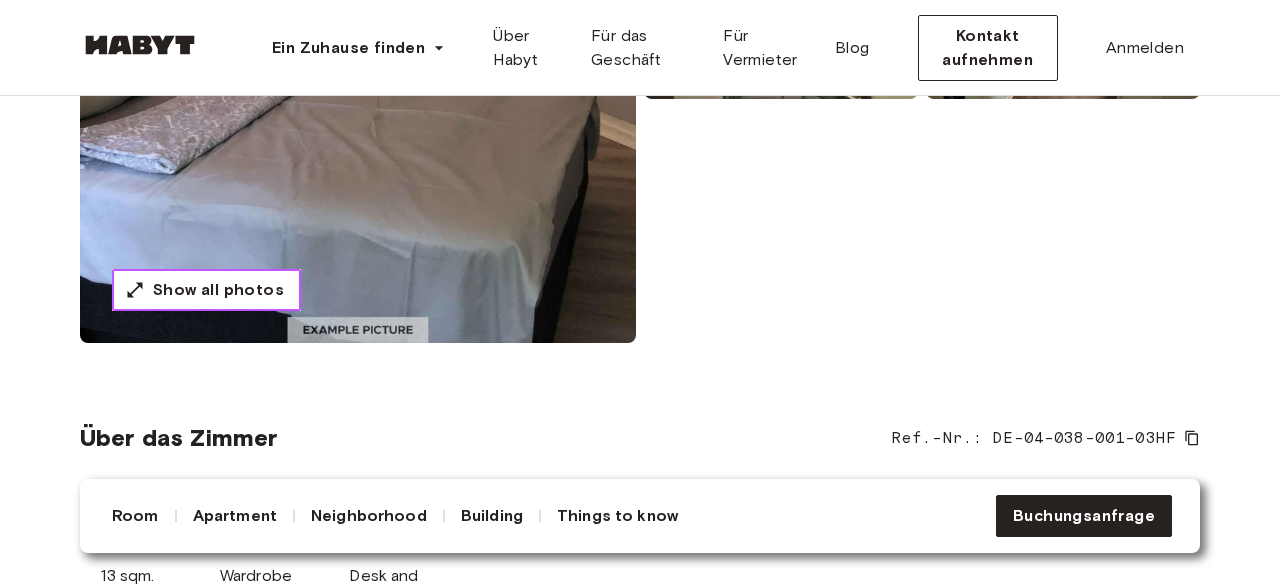 scroll, scrollTop: 0, scrollLeft: 0, axis: both 